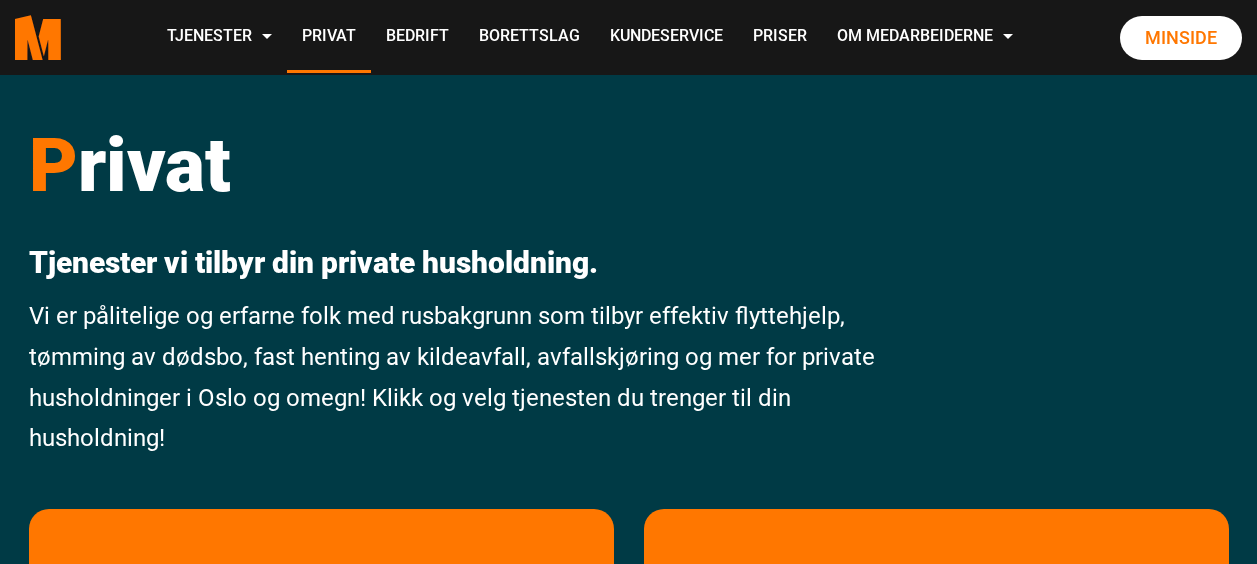 scroll, scrollTop: 0, scrollLeft: 0, axis: both 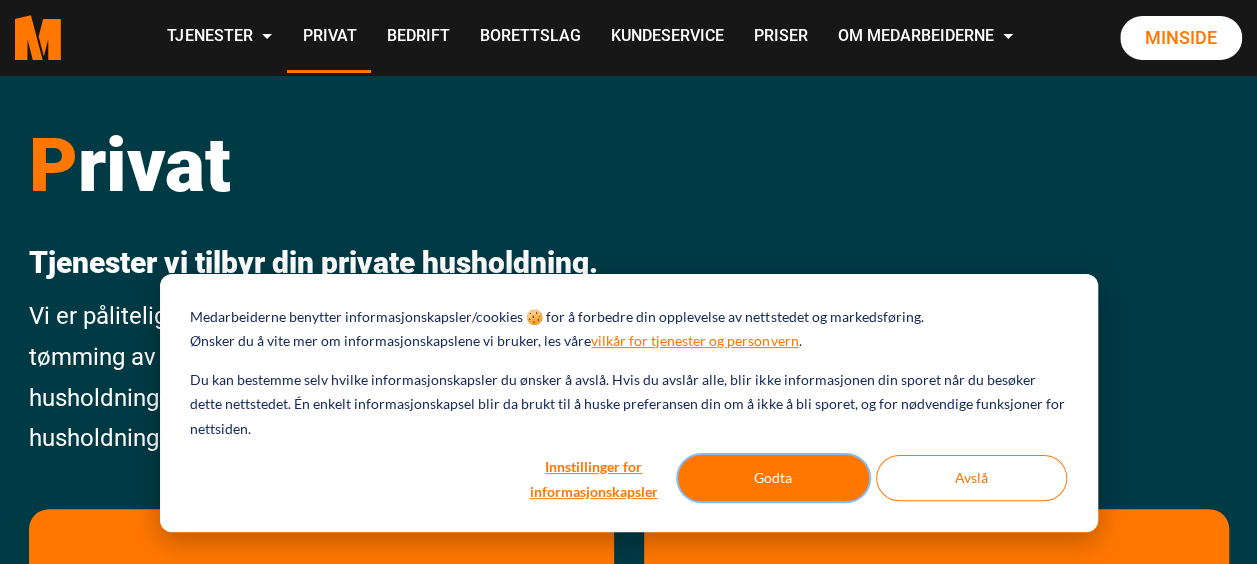 click on "Godta" at bounding box center [773, 478] 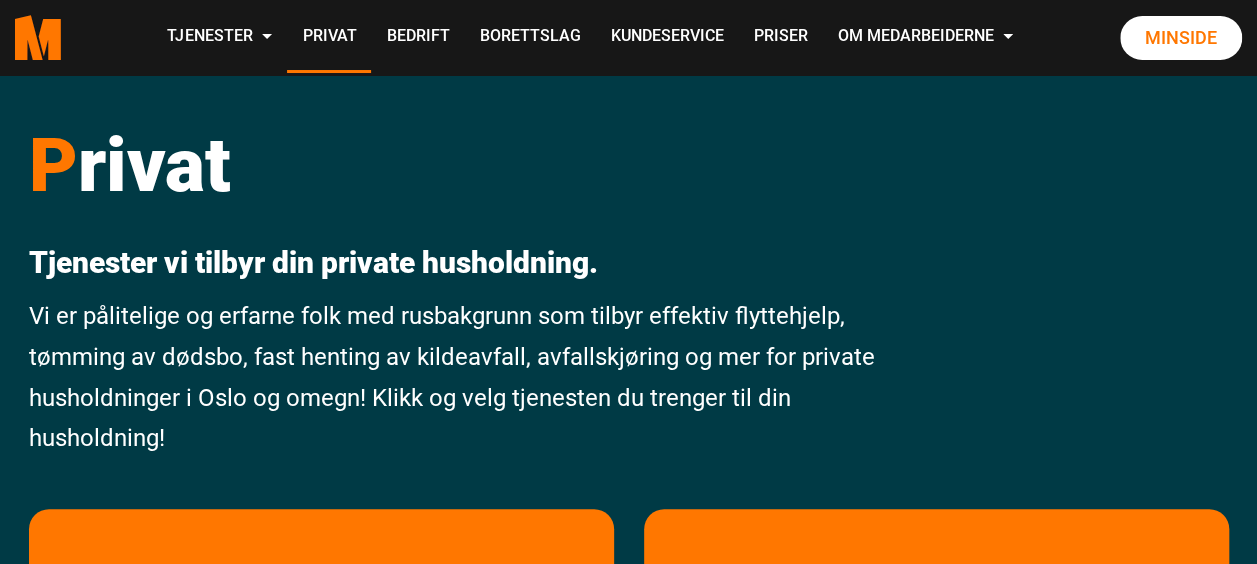 scroll, scrollTop: 0, scrollLeft: 0, axis: both 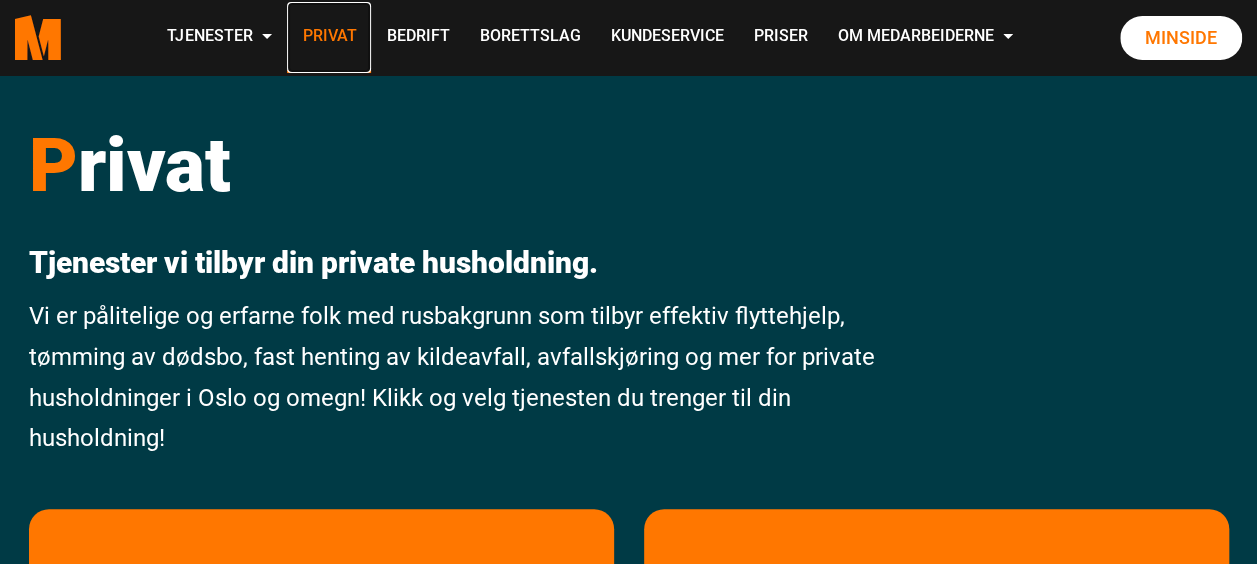 click on "Privat" at bounding box center [329, 37] 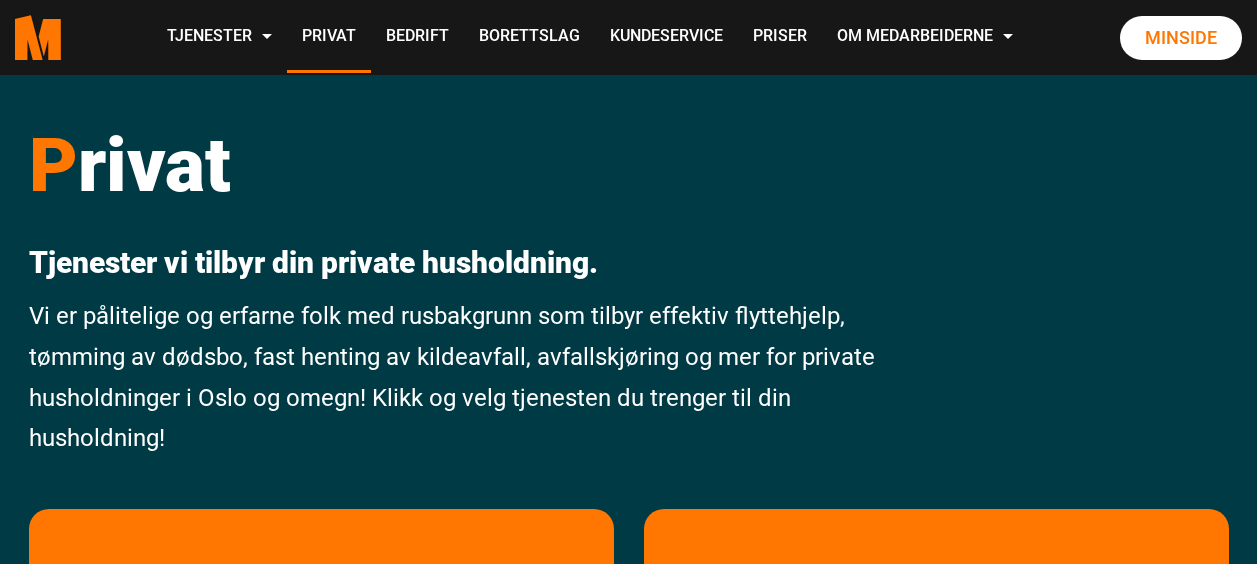 scroll, scrollTop: 0, scrollLeft: 0, axis: both 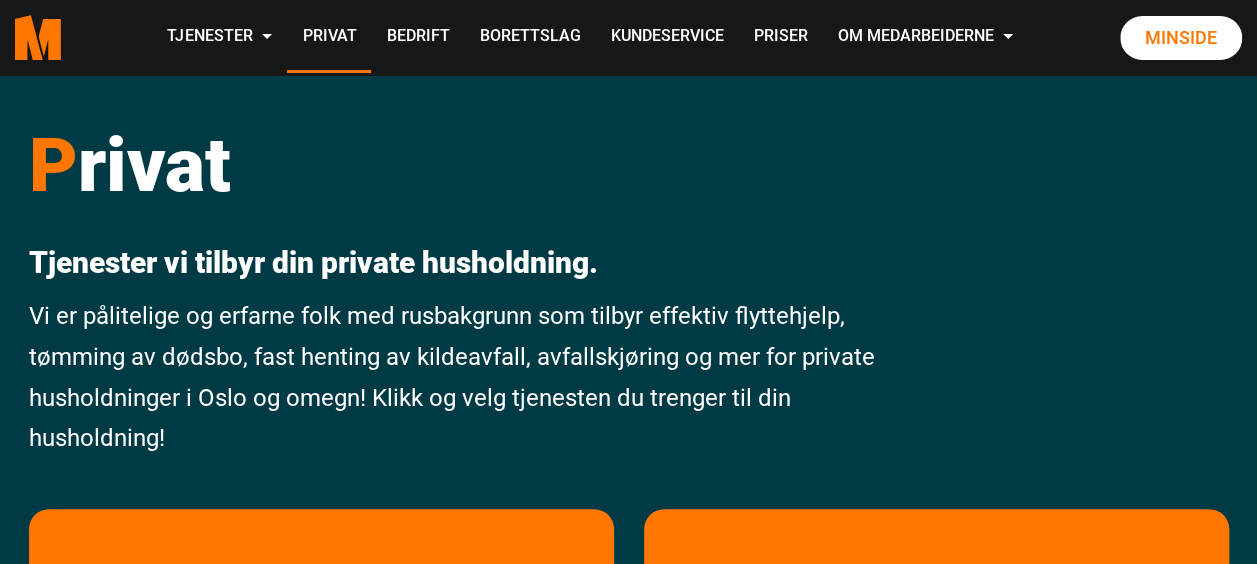 drag, startPoint x: 155, startPoint y: 171, endPoint x: 210, endPoint y: 170, distance: 55.00909 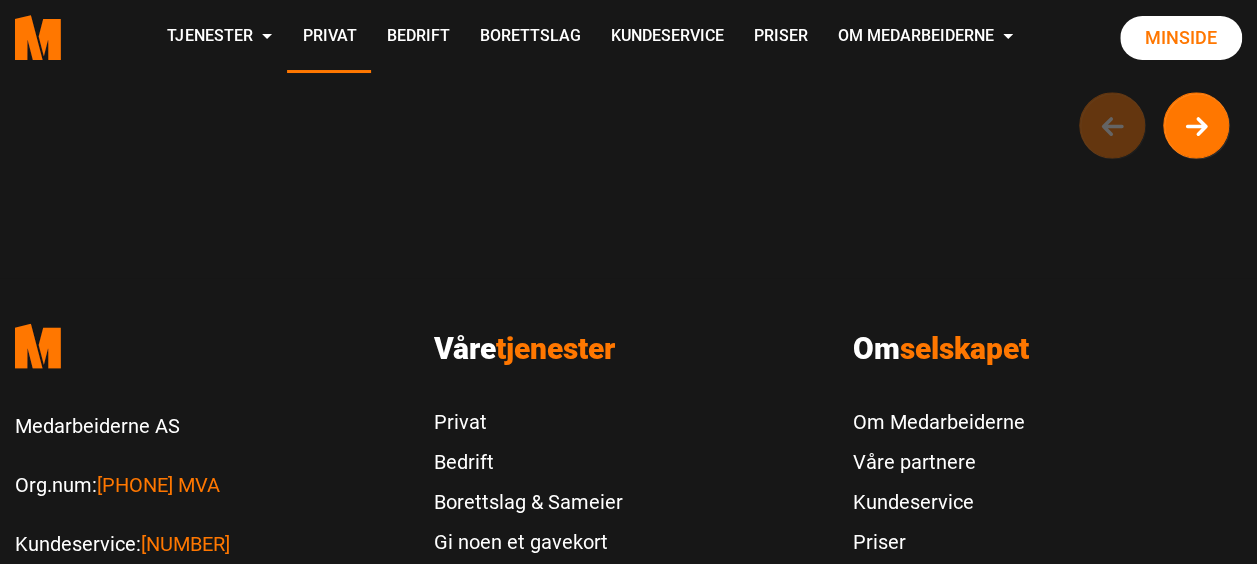 scroll, scrollTop: 2000, scrollLeft: 0, axis: vertical 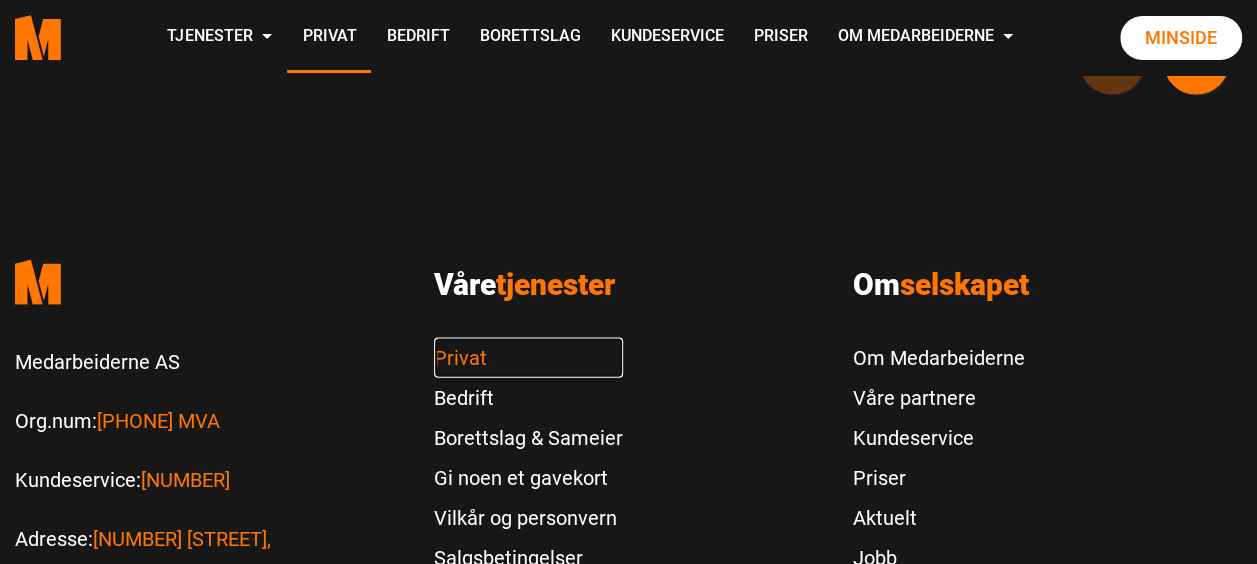 click on "Privat" at bounding box center [528, 358] 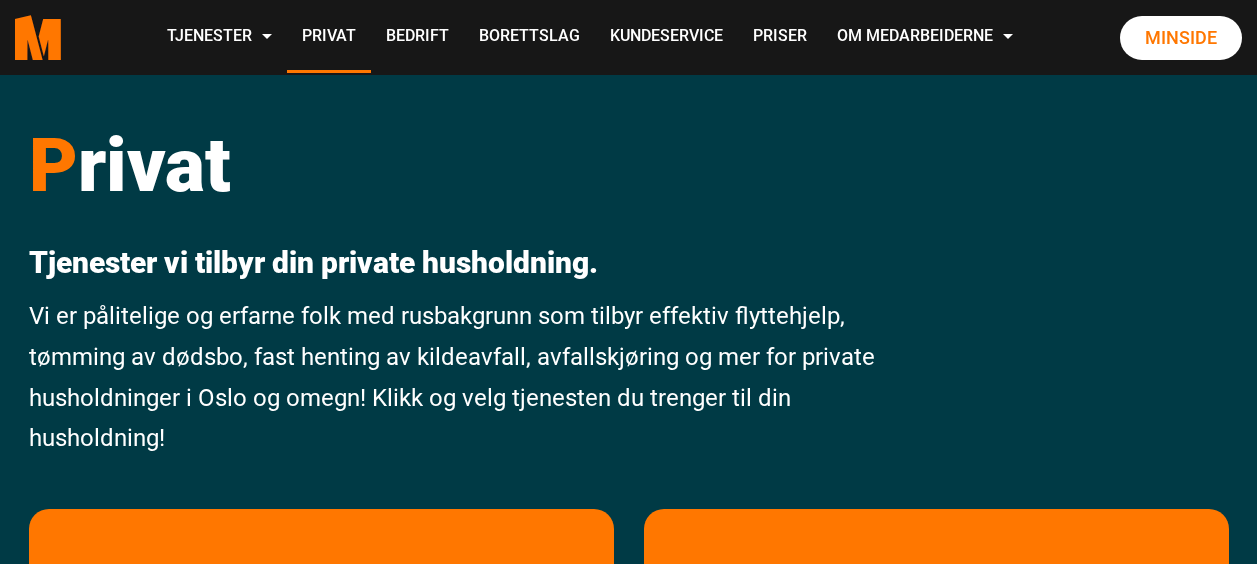 scroll, scrollTop: 0, scrollLeft: 0, axis: both 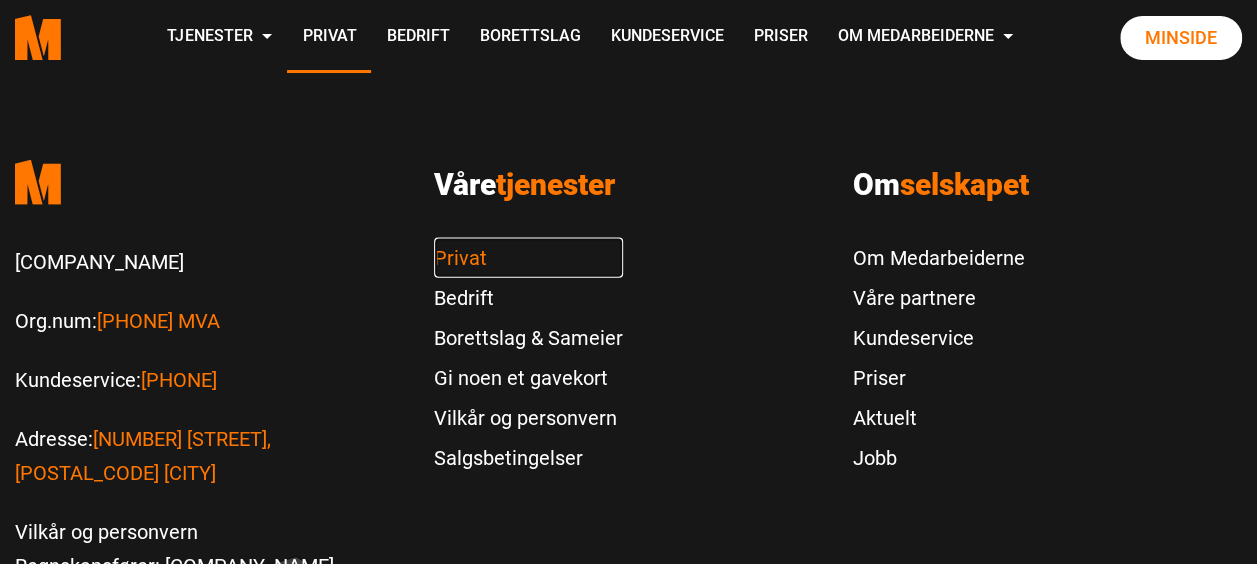 click on "Privat" at bounding box center (528, 258) 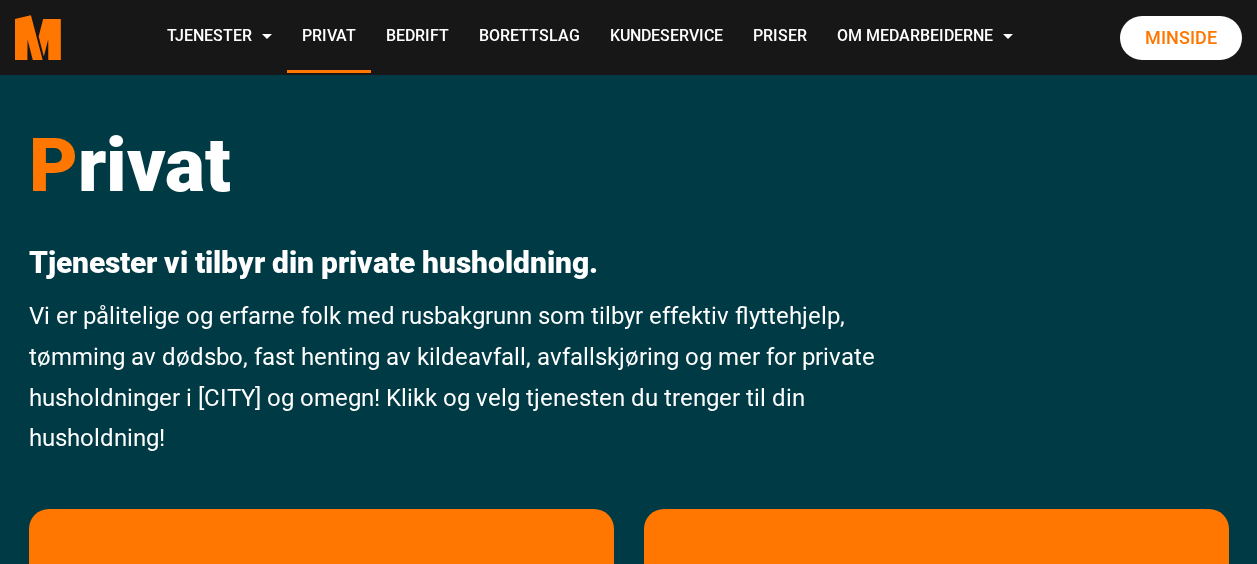 scroll, scrollTop: 0, scrollLeft: 0, axis: both 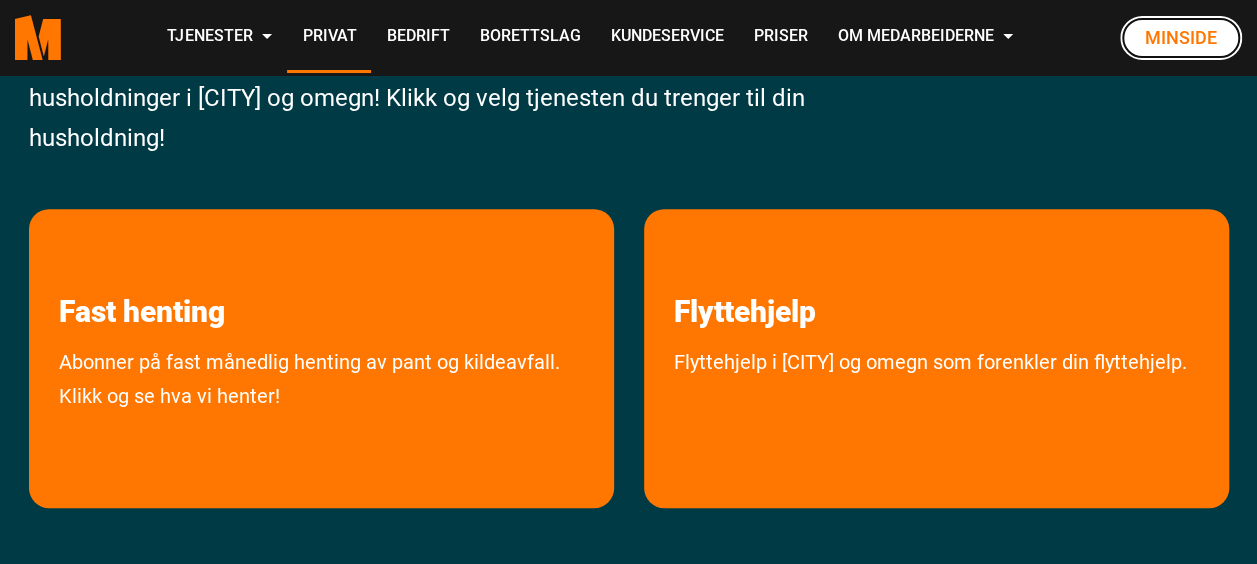 click on "Minside" at bounding box center [1181, 38] 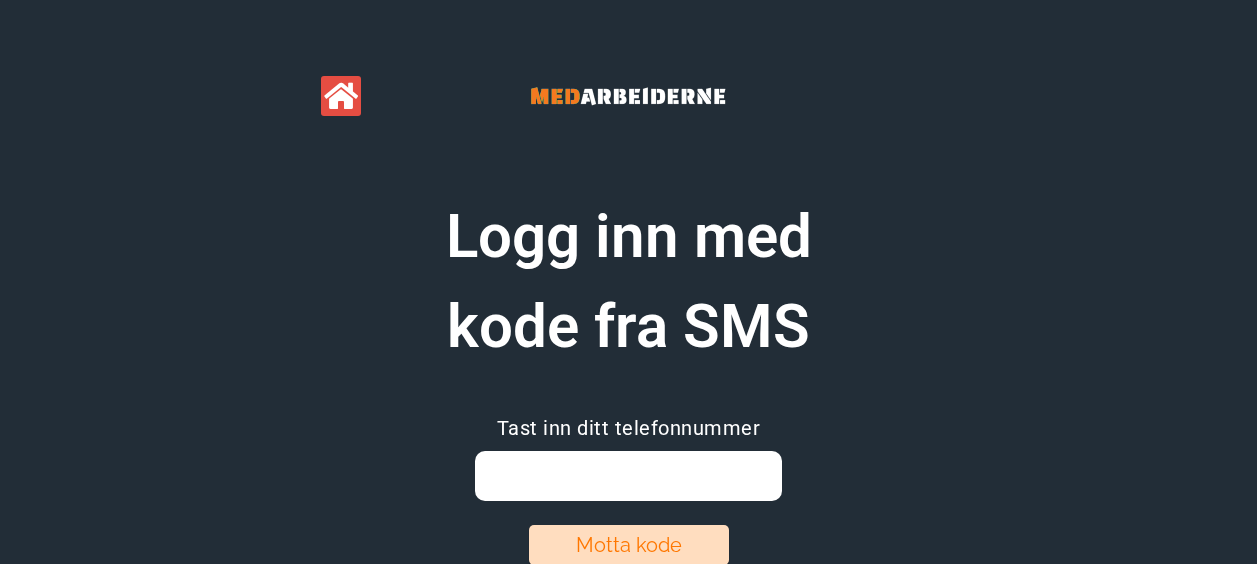 scroll, scrollTop: 0, scrollLeft: 0, axis: both 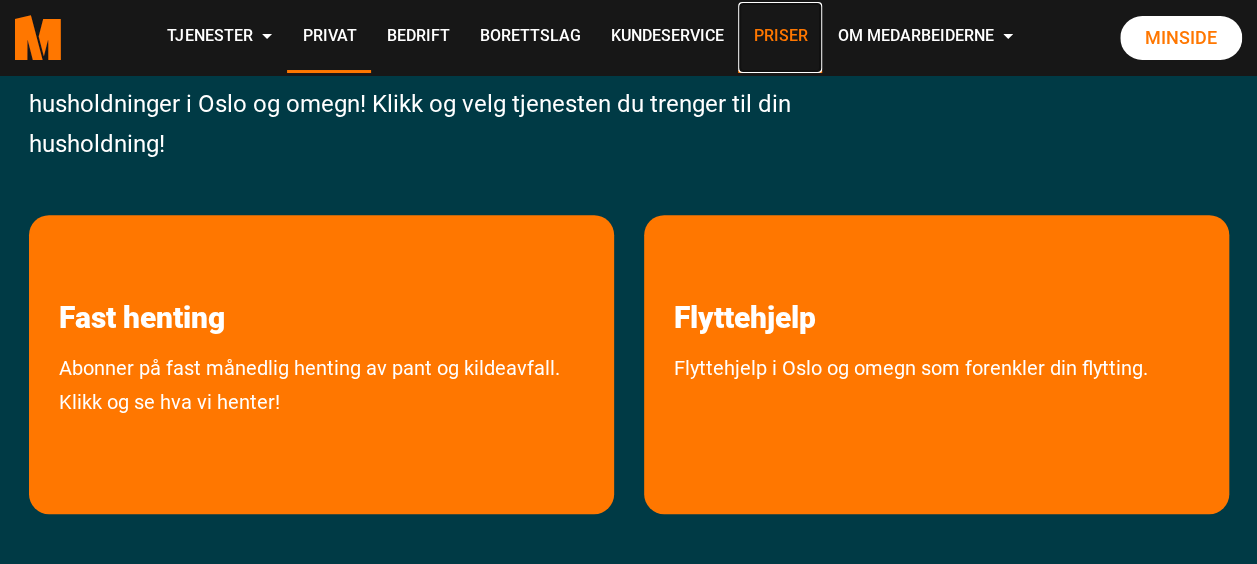 click on "Priser" at bounding box center [780, 37] 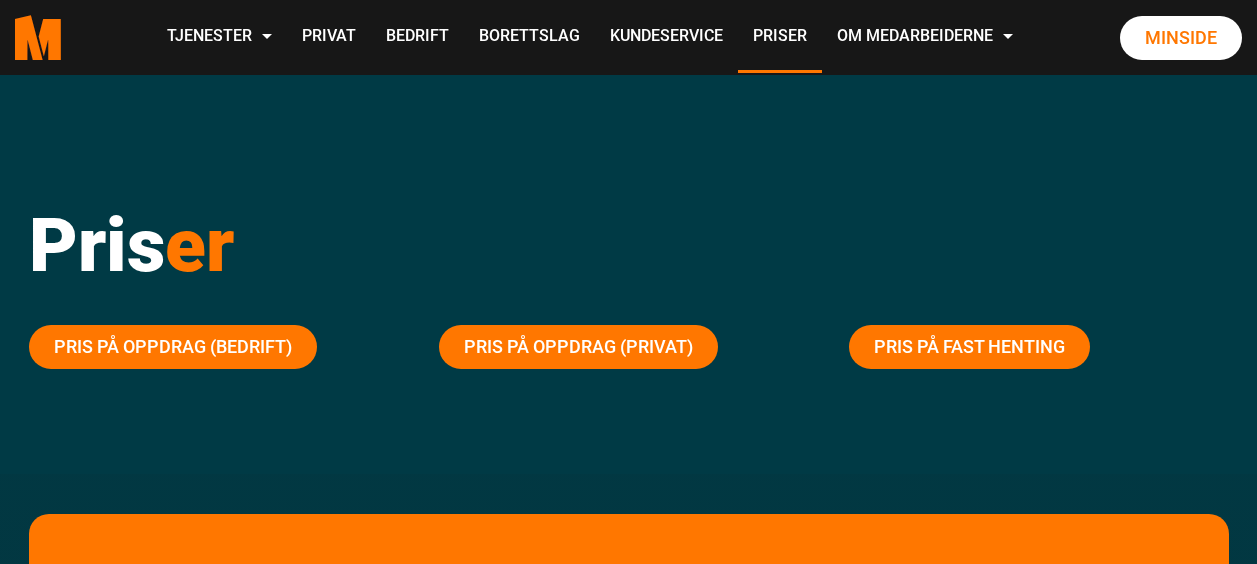 scroll, scrollTop: 0, scrollLeft: 0, axis: both 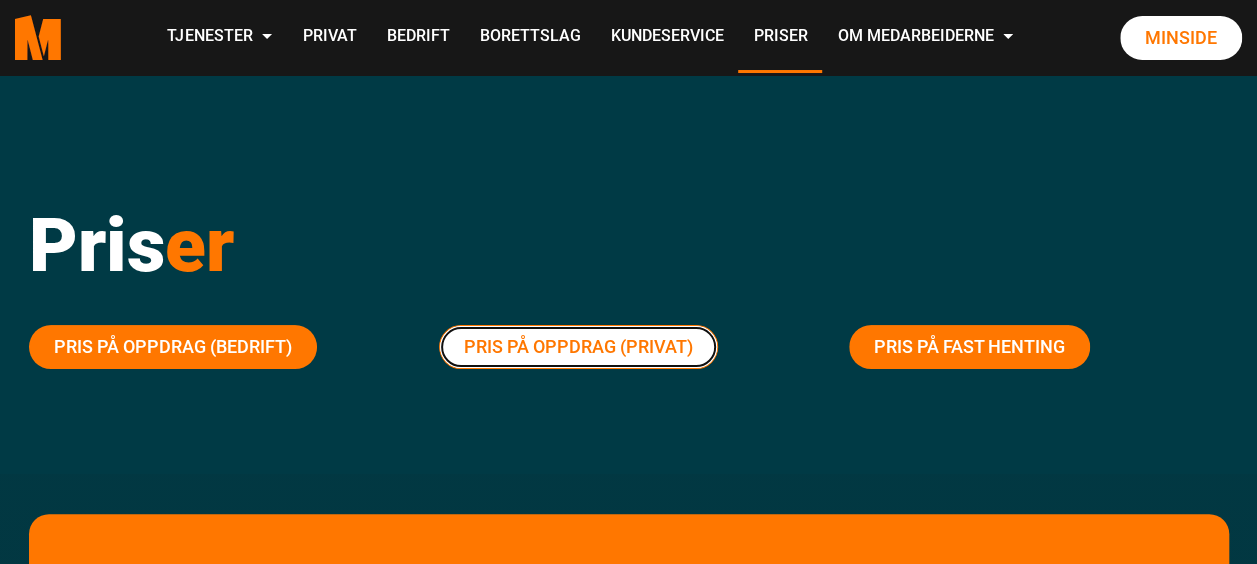 click on "Pris på oppdrag (Privat)" at bounding box center [578, 347] 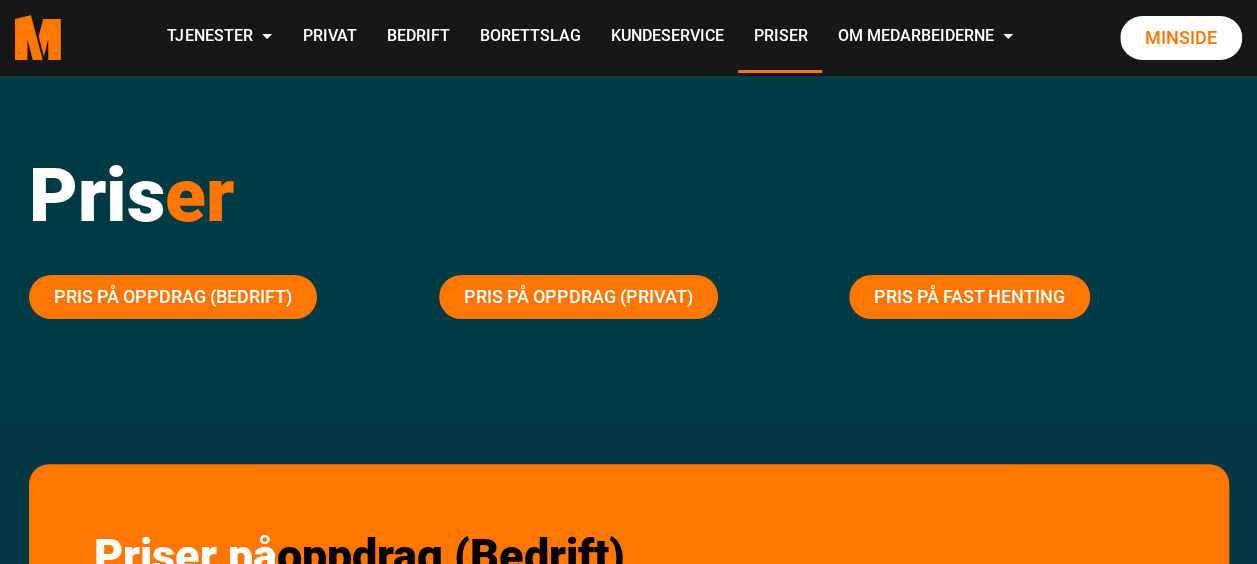 scroll, scrollTop: 0, scrollLeft: 0, axis: both 